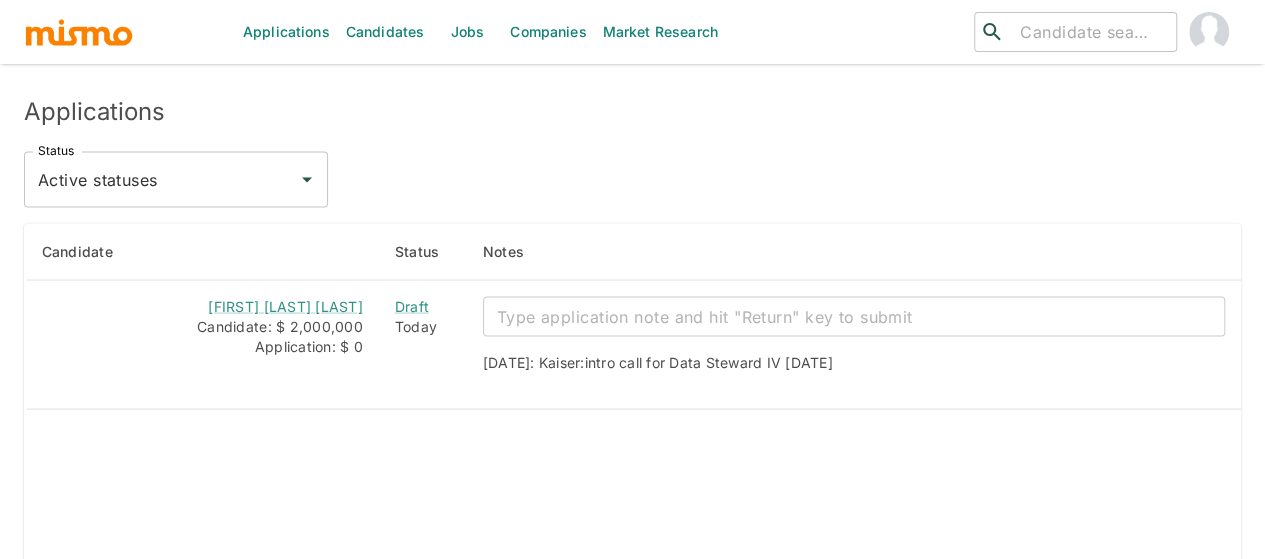 scroll, scrollTop: 1780, scrollLeft: 0, axis: vertical 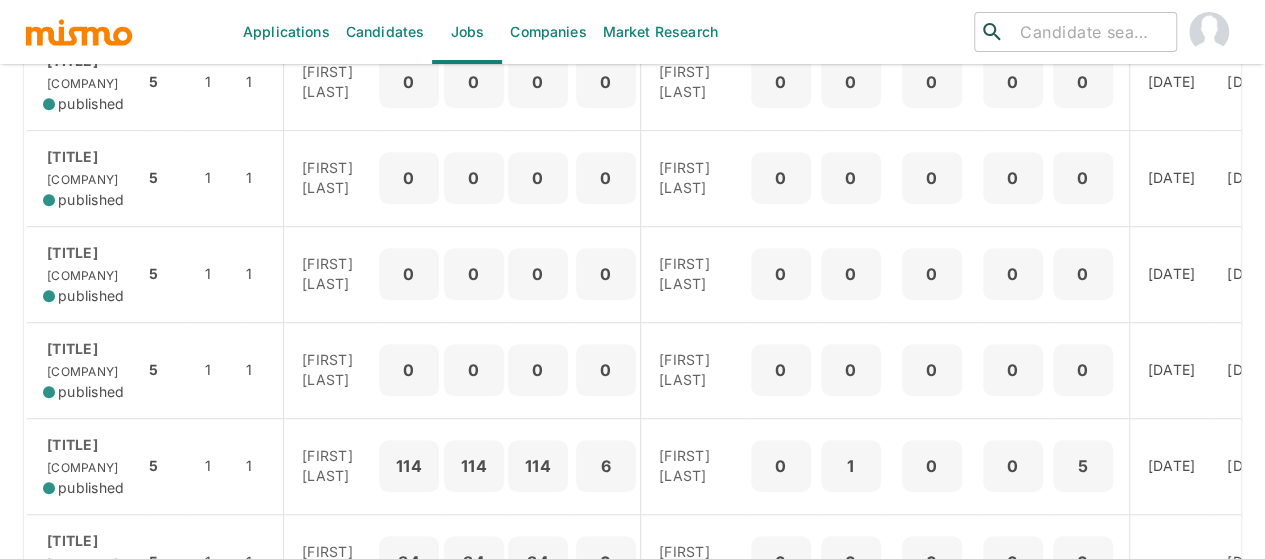 click at bounding box center [1090, 32] 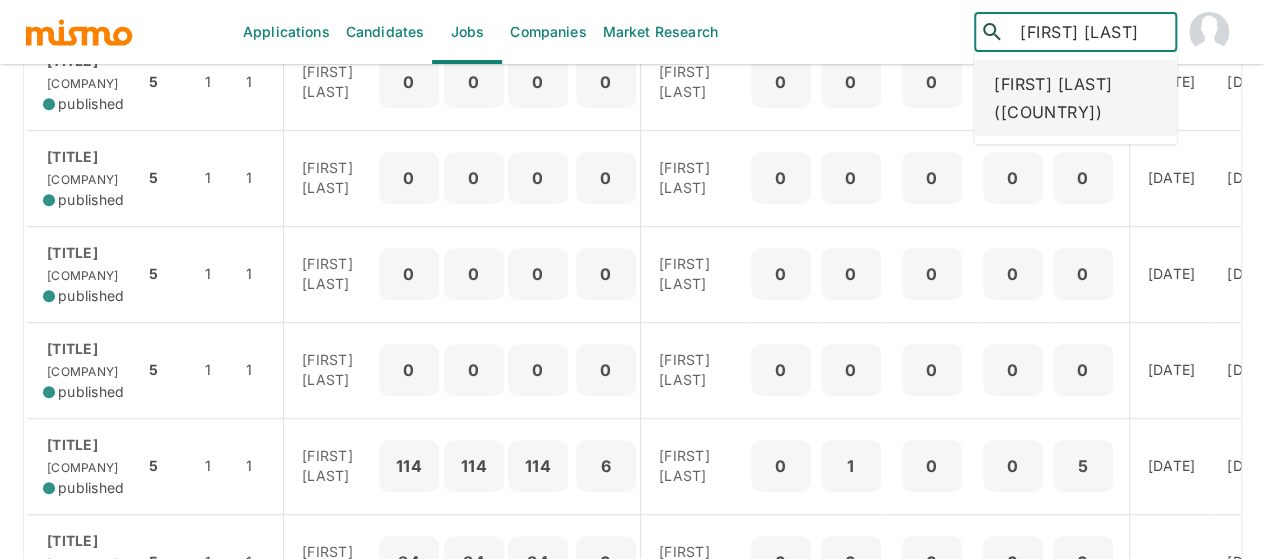 click on "[FIRST] [LAST] ([COUNTRY])" at bounding box center (1075, 98) 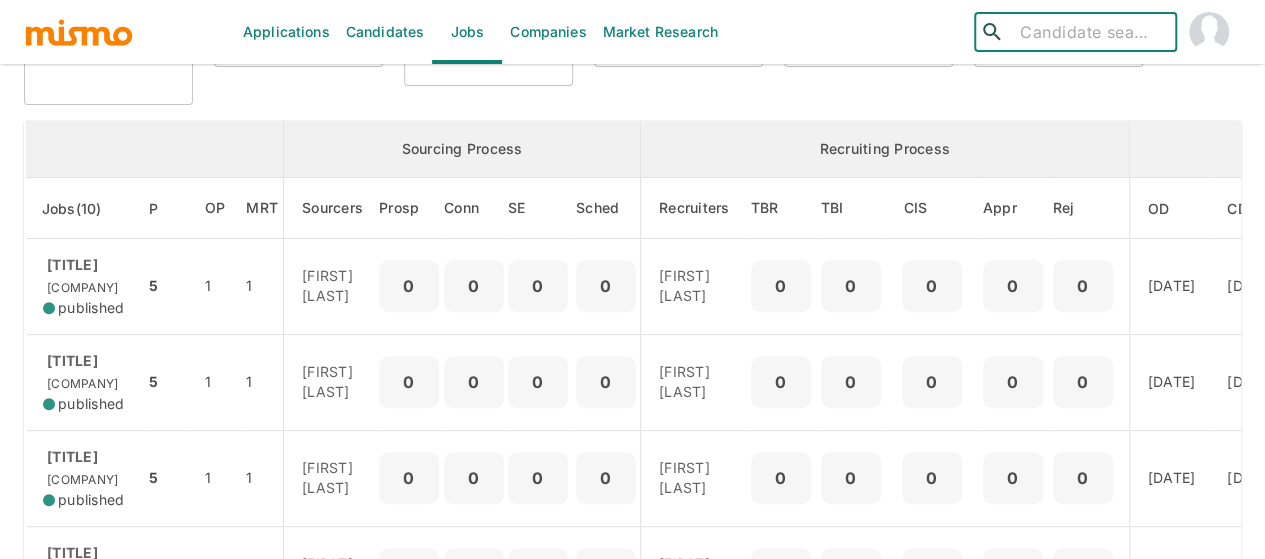 scroll, scrollTop: 300, scrollLeft: 0, axis: vertical 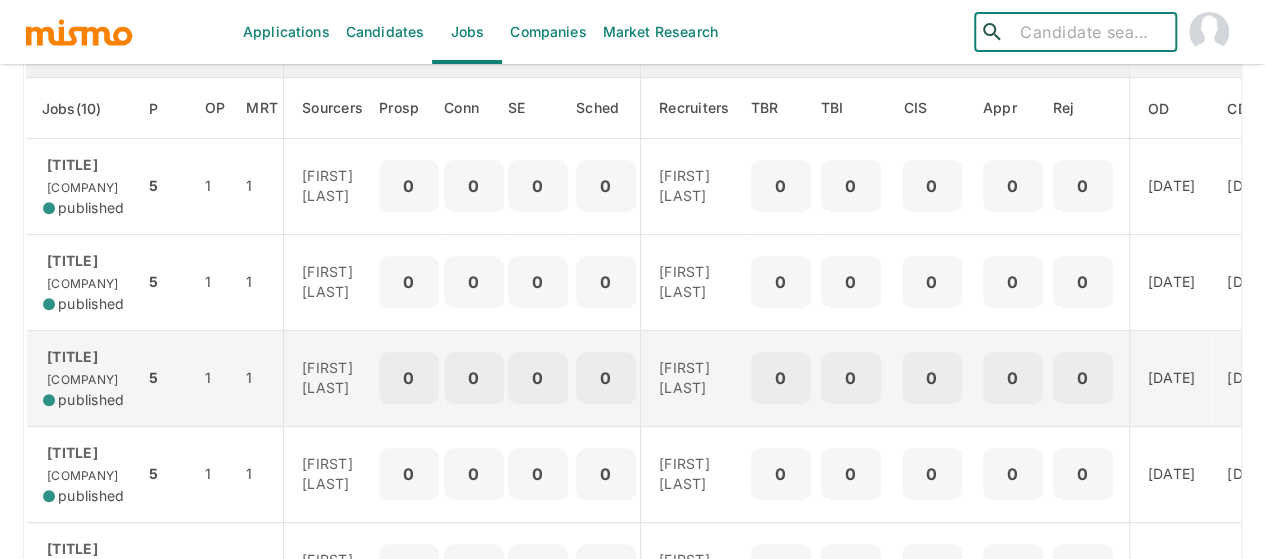 click on "[TITLE]" at bounding box center [85, 165] 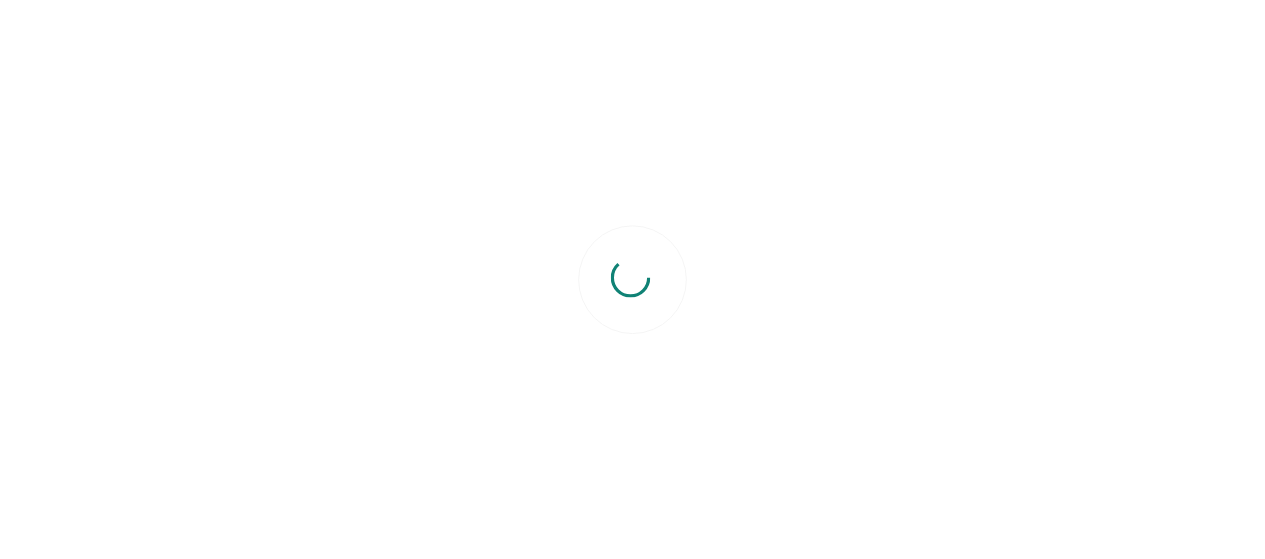 scroll, scrollTop: 0, scrollLeft: 0, axis: both 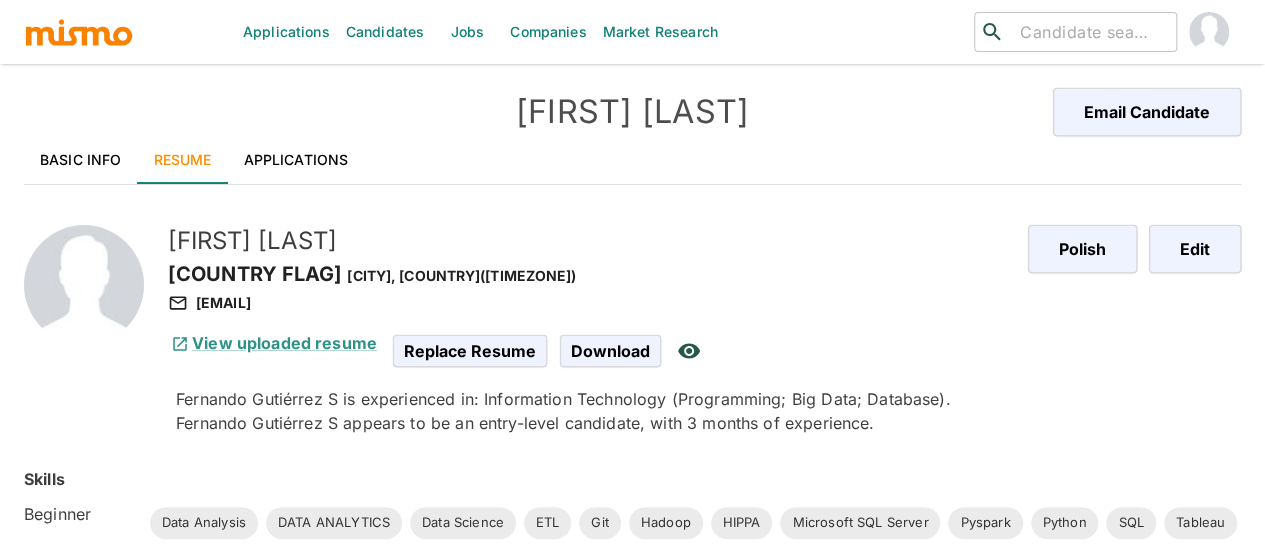 click on "Basic Info" at bounding box center (81, 160) 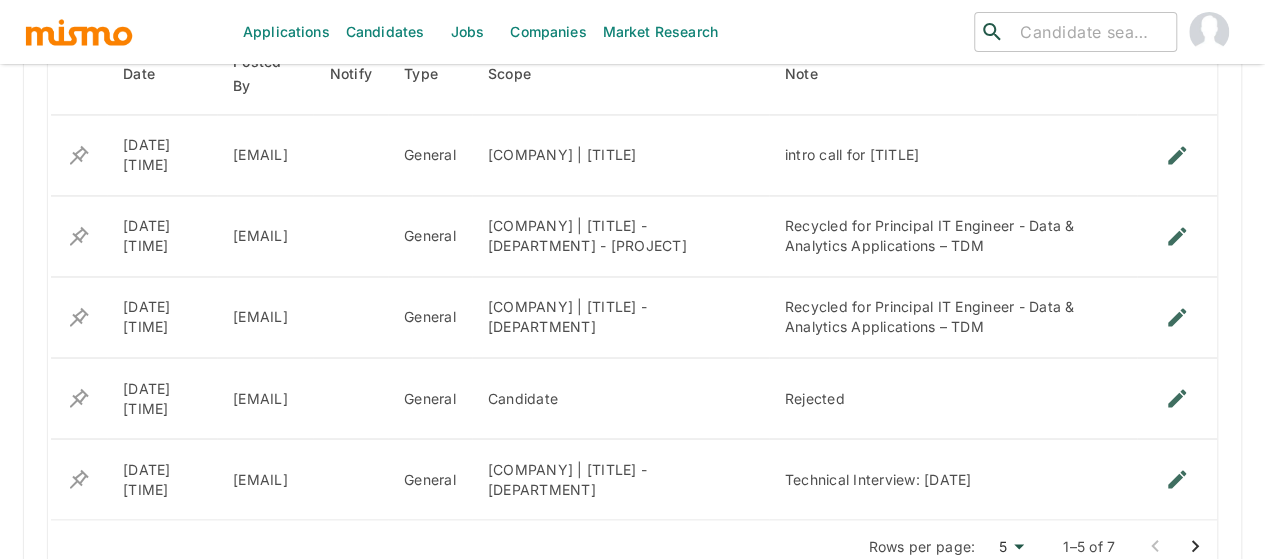 scroll, scrollTop: 1583, scrollLeft: 0, axis: vertical 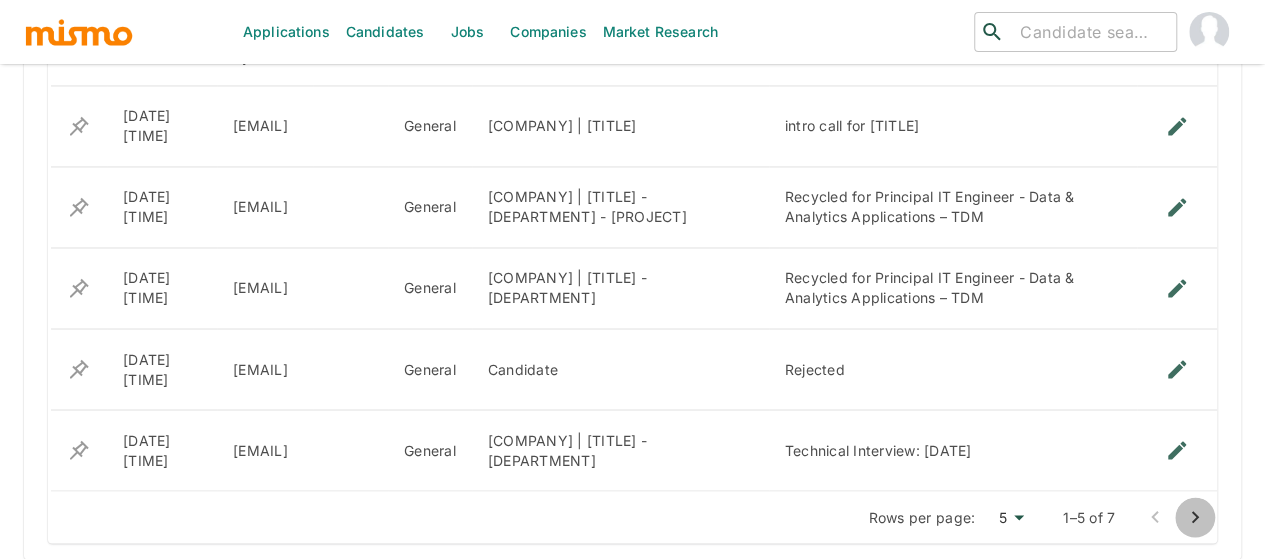 click at bounding box center (1195, 517) 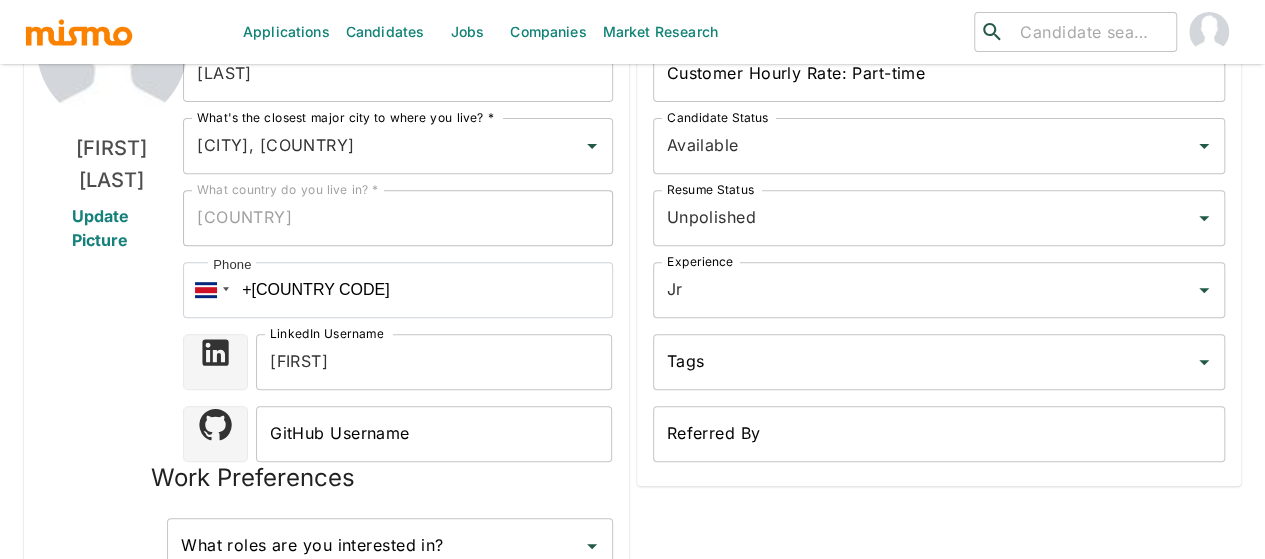 scroll, scrollTop: 0, scrollLeft: 0, axis: both 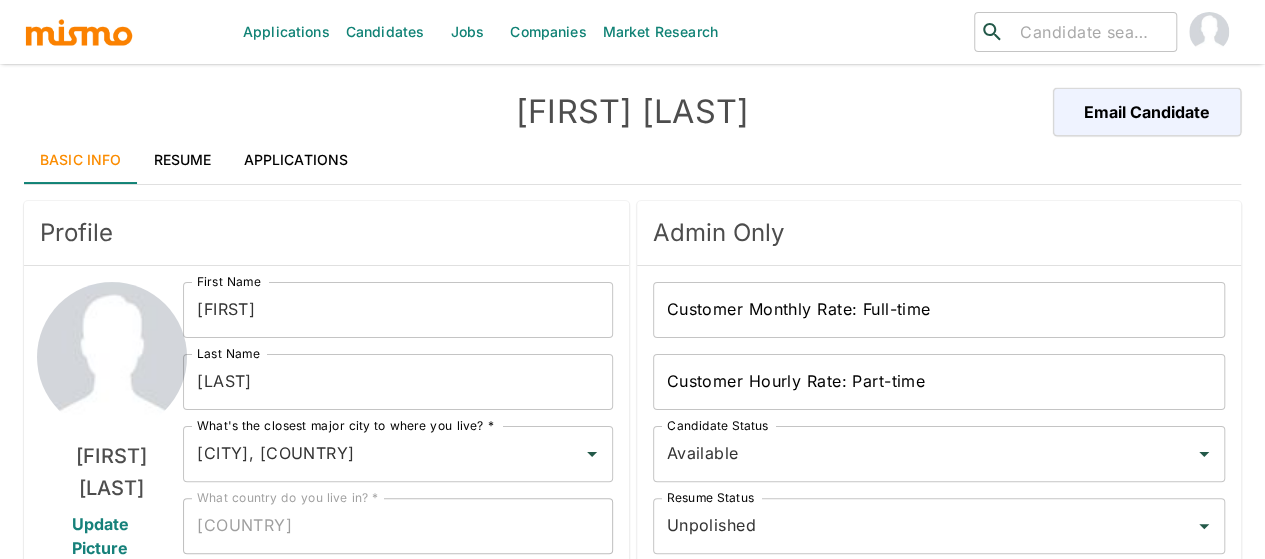 click on "Resume" at bounding box center [183, 160] 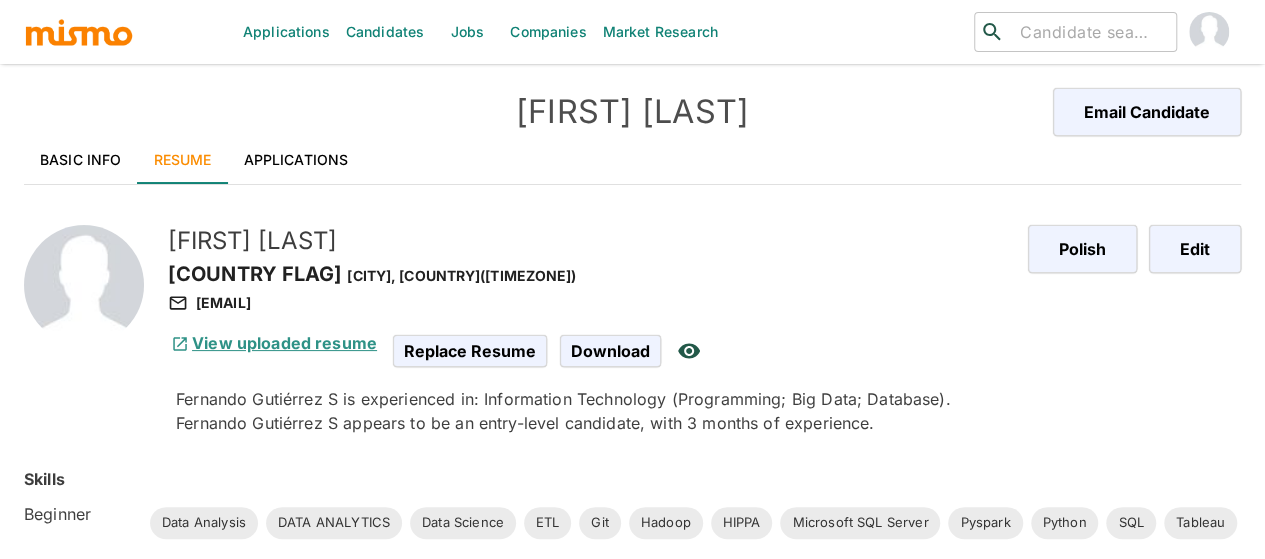 click on "View uploaded resume" at bounding box center [272, 343] 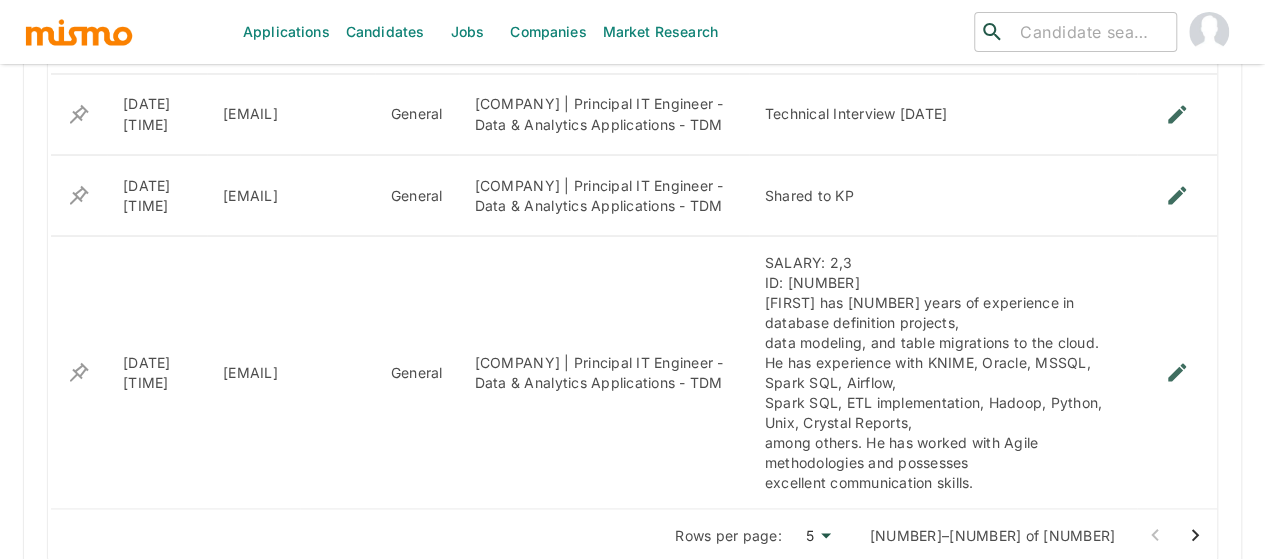 scroll, scrollTop: 1800, scrollLeft: 0, axis: vertical 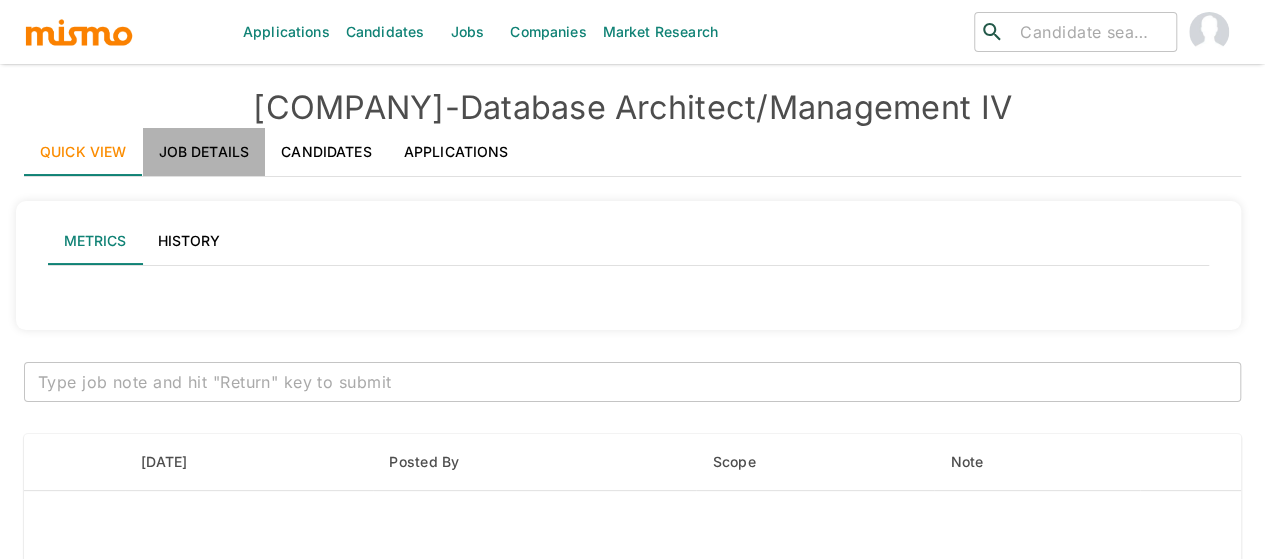 click on "Job Details" at bounding box center (204, 152) 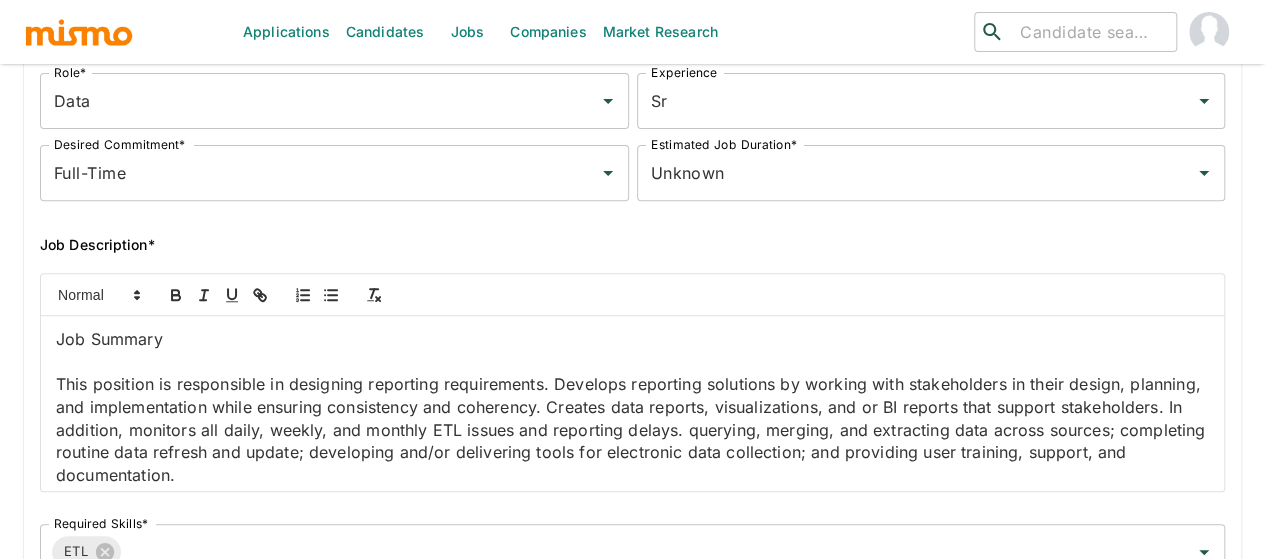 scroll, scrollTop: 400, scrollLeft: 0, axis: vertical 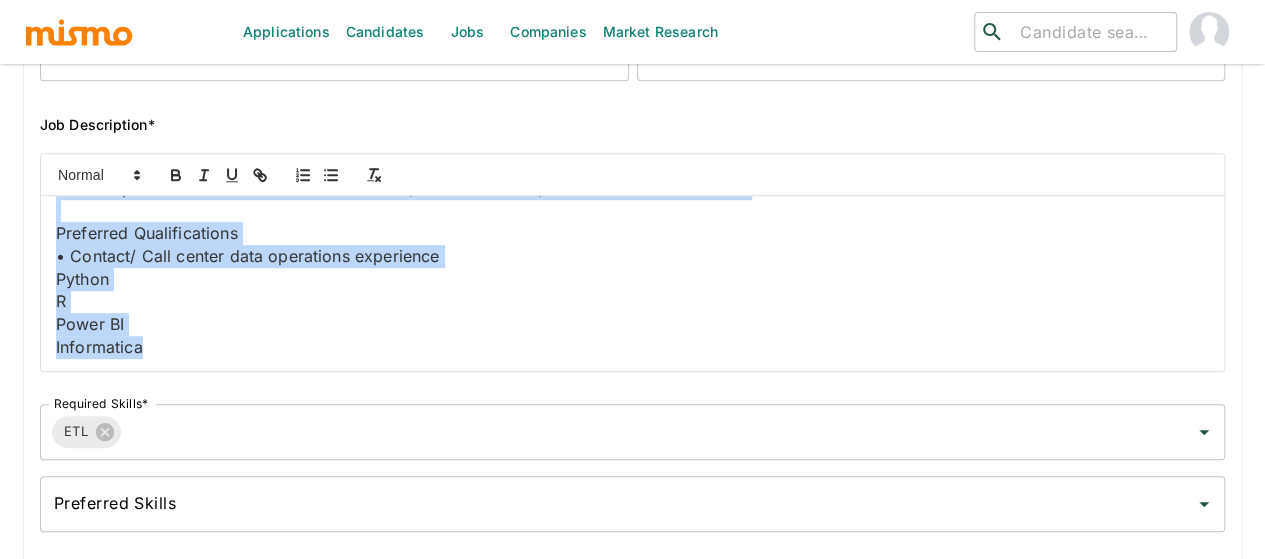 drag, startPoint x: 54, startPoint y: 223, endPoint x: 564, endPoint y: 397, distance: 538.8655 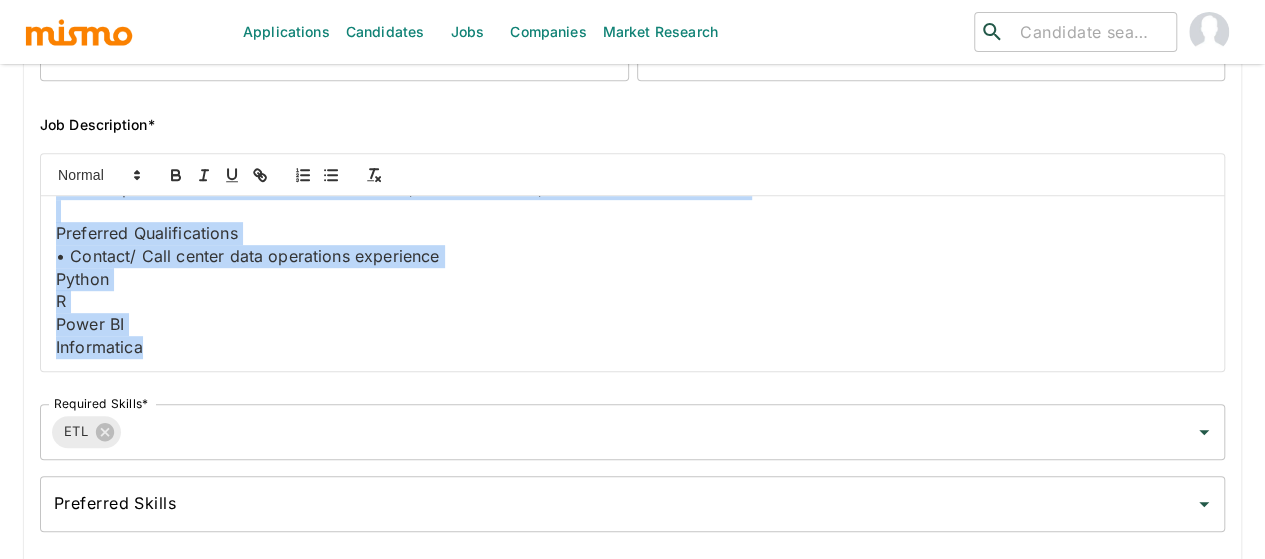 click on "Job Outside URL Database Architect/Management IV Job Outside URL Job Title* Database Architect/Management IV Job Title* Role* Data Role* Experience Sr Experience Desired Commitment* Full-Time Desired Commitment* Estimated Job Duration* Unknown Estimated Job Duration* Job Description*                                                                             Job Summary This position is responsible in designing reporting requirements. Develops reporting solutions by working with stakeholders in their design, planning, and implementation while ensuring consistency and coherency. Creates data reports, visualizations, and or BI reports that support stakeholders. In addition, monitors all daily, weekly, and monthly ETL issues and reporting delays. querying, merging, and extracting data across sources; completing routine data refresh and update; developing and/or delivering tools for electronic data collection; and providing user training, support, and documentation. Essential Responsibilities requirement. ' Excel" at bounding box center [624, 166] 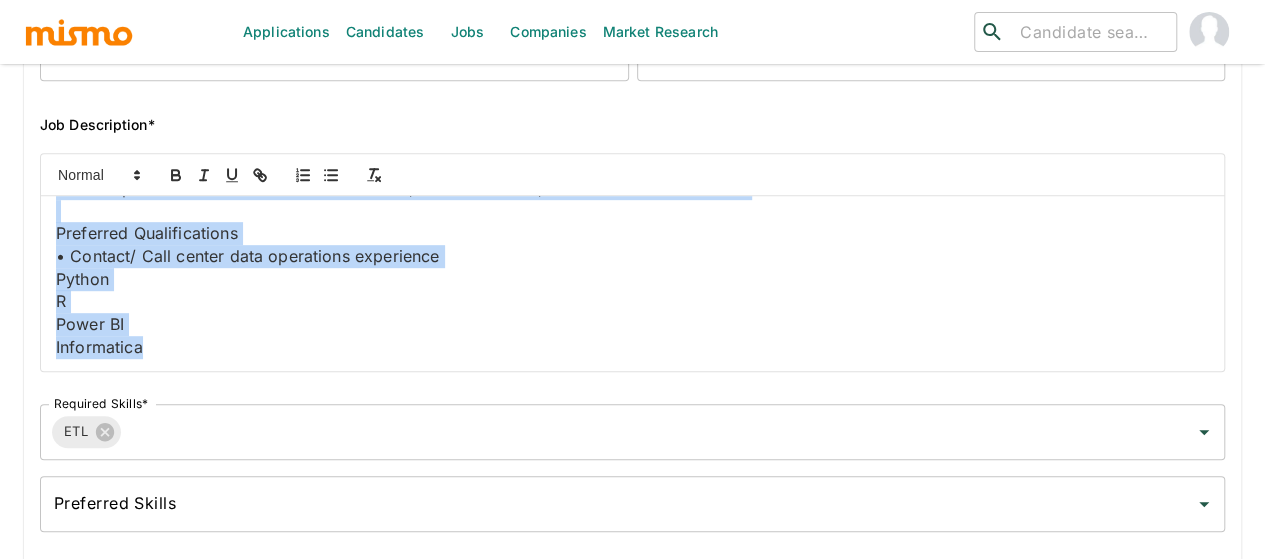 copy on "Job Summary This position is responsible in designing reporting requirements. Develops reporting solutions by working with stakeholders in their design, planning, and implementation while ensuring consistency and coherency. Creates data reports, visualizations, and or BI reports that support stakeholders. In addition, monitors all daily, weekly, and monthly ETL issues and reporting delays. querying, merging, and extracting data across sources; completing routine data refresh and update; developing and/or delivering tools for electronic data collection; and providing user training, support, and documentation. Essential Responsibilities 1) Design reporting requirements. 2) Develop reporting solutions by working with stakeholders in their design, planning, and implementation while ensuring consistency and coherency. 3) Create data reports, visualizations, and or BI reports that support stakeholders. 4) Monitor all daily, weekly, and monthly ETL issues and reporting delays, querying, merging, and extracting da..." 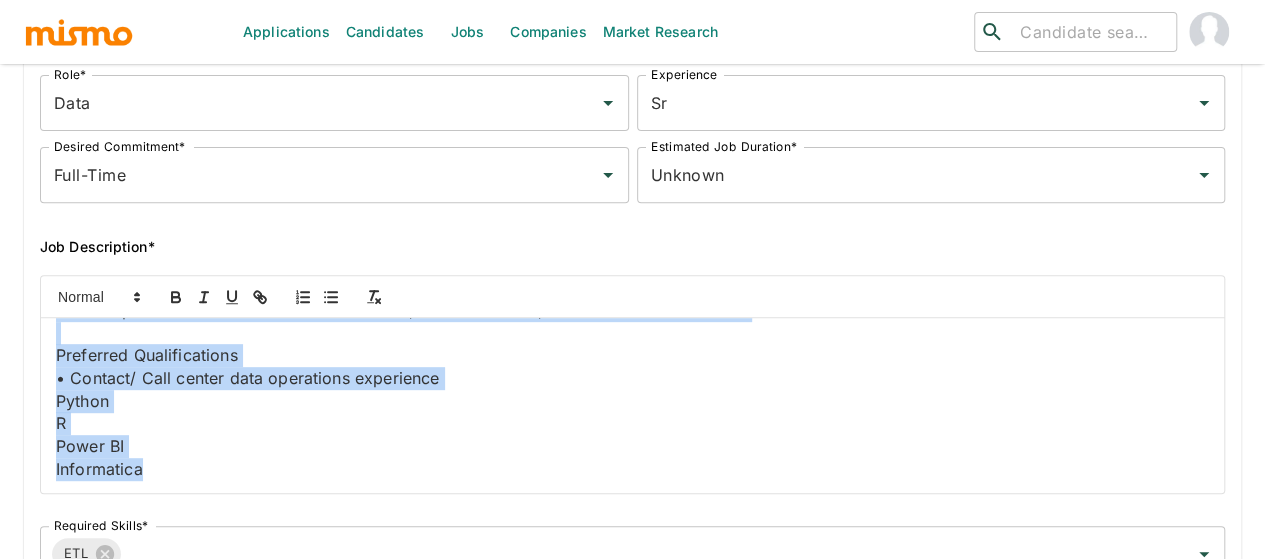scroll, scrollTop: 0, scrollLeft: 0, axis: both 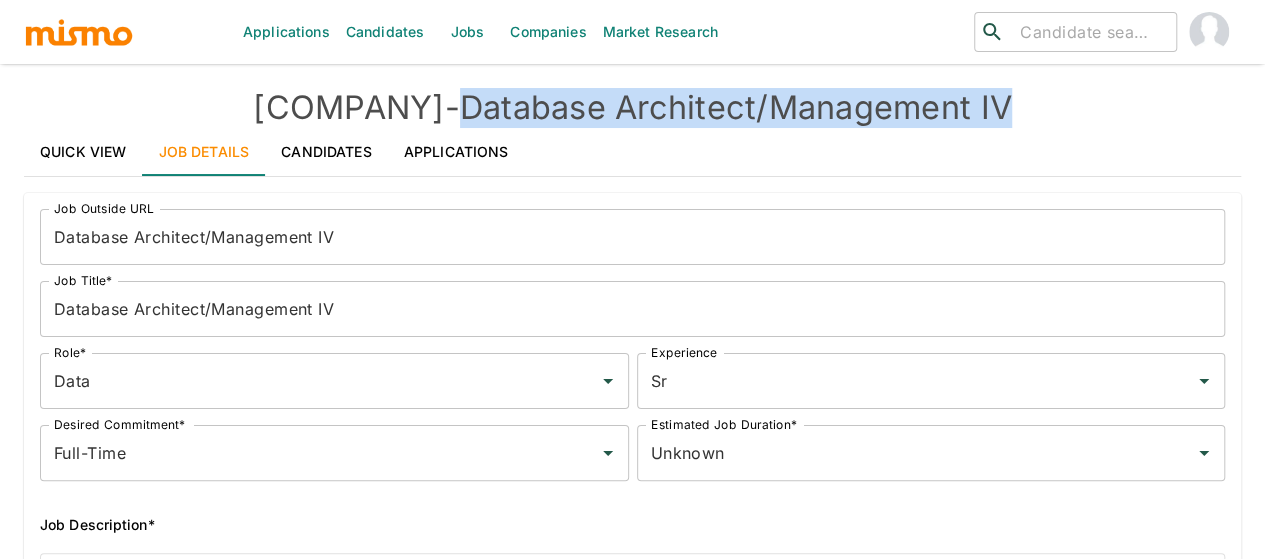 drag, startPoint x: 996, startPoint y: 111, endPoint x: 422, endPoint y: 105, distance: 574.0314 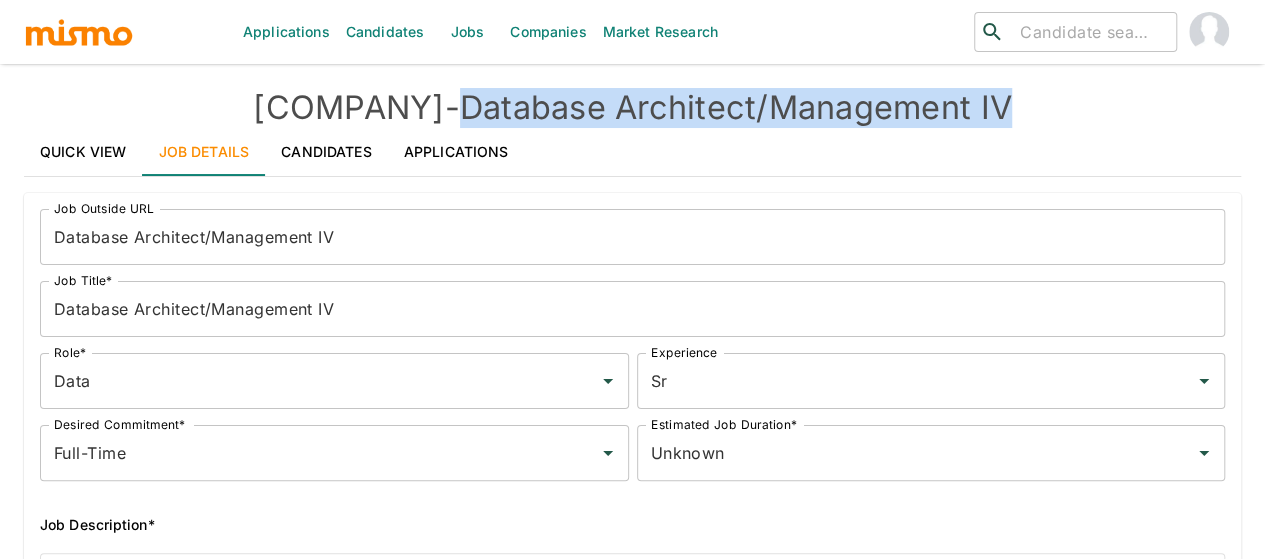 click on "Kaiser  -  Database Architect/Management IV" at bounding box center (632, 108) 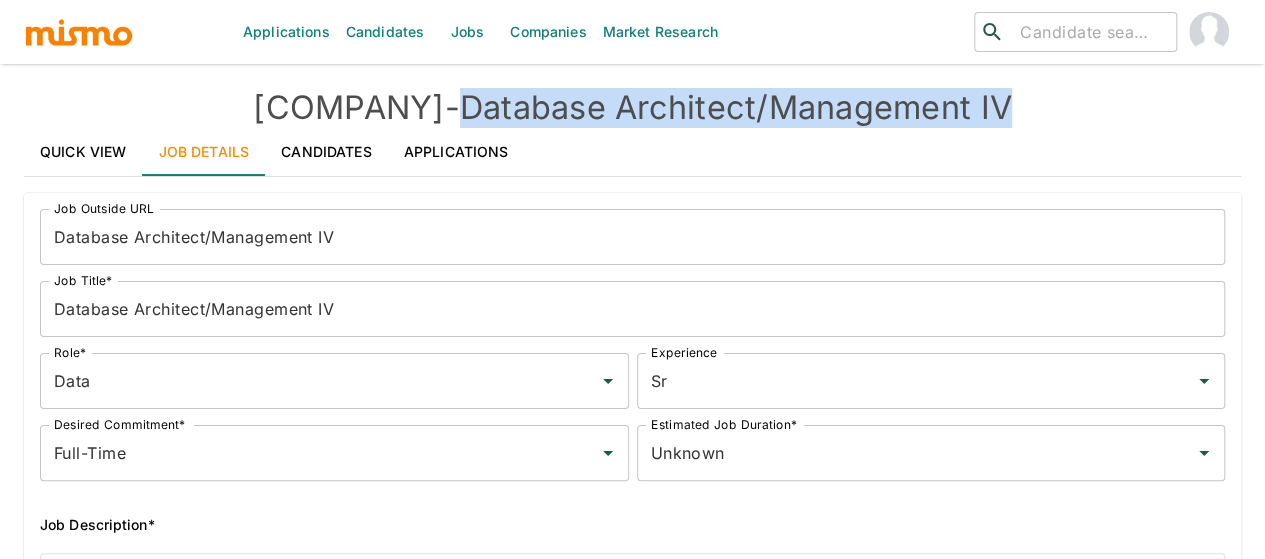 copy on "Database Architect/Management IV" 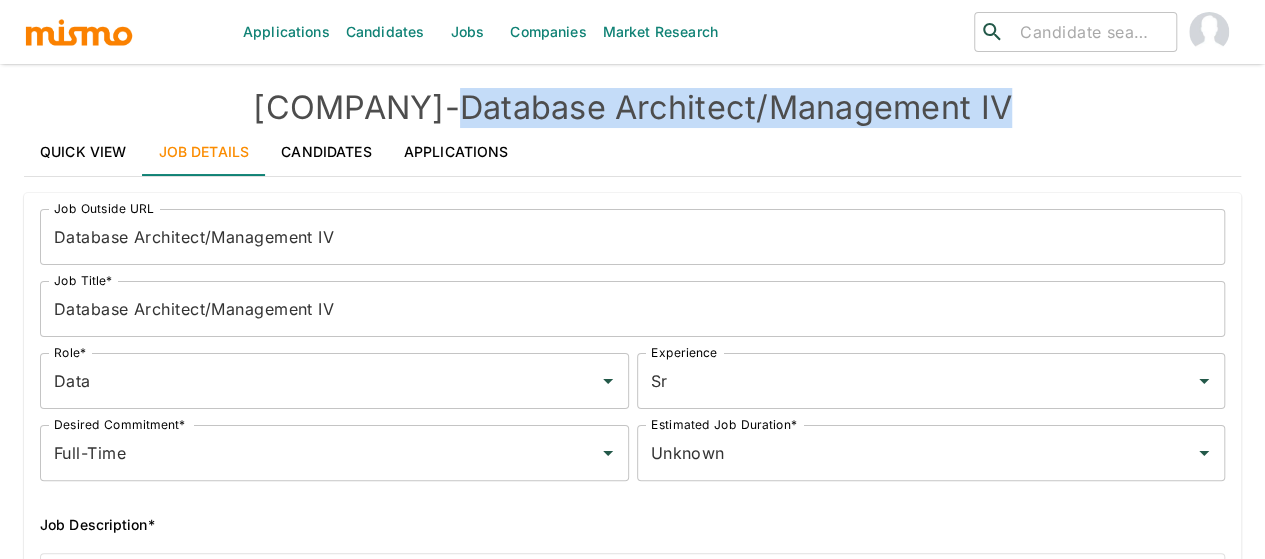 click at bounding box center [1090, 32] 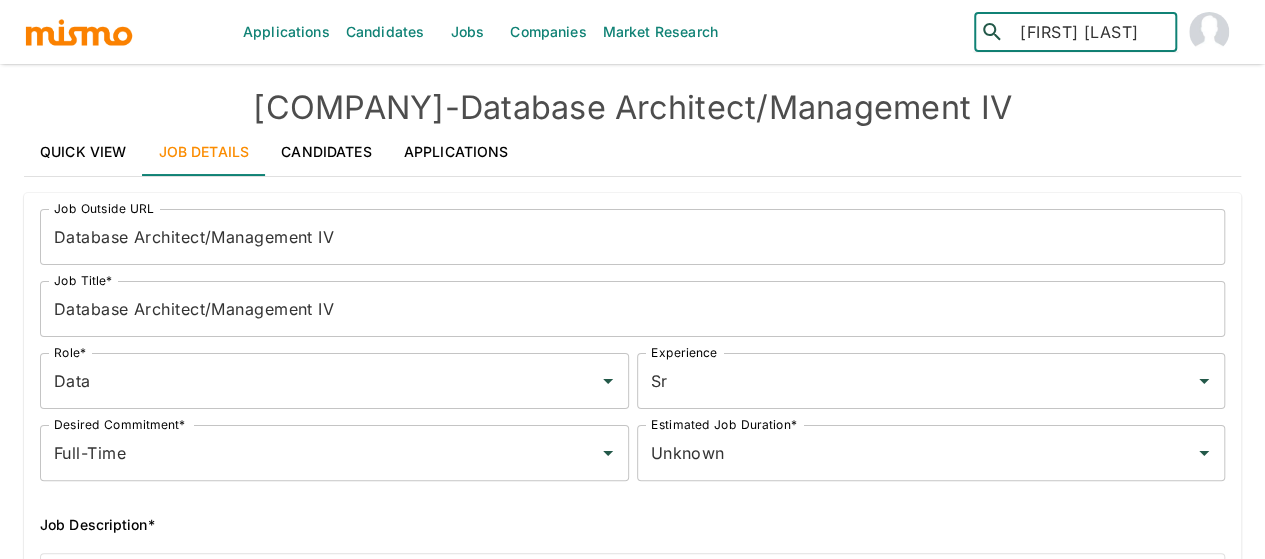 type on "steven herr" 